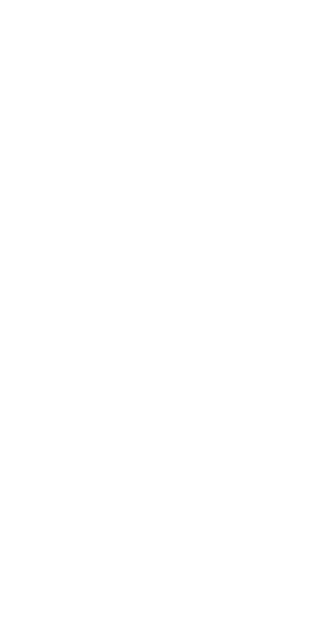 scroll, scrollTop: 0, scrollLeft: 0, axis: both 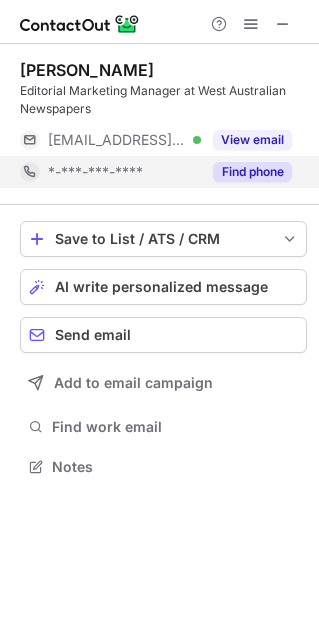 click on "Find phone" at bounding box center [252, 172] 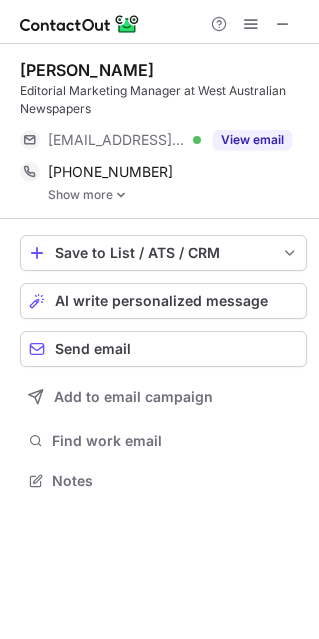 scroll, scrollTop: 9, scrollLeft: 9, axis: both 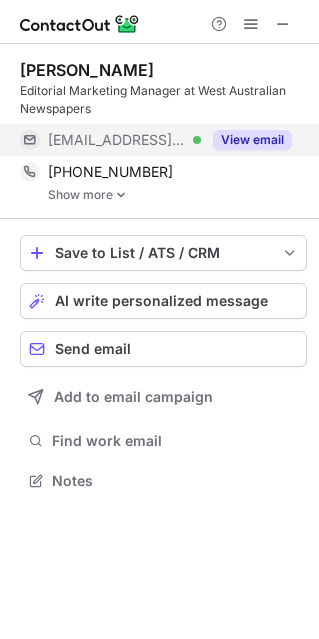 click on "View email" at bounding box center (252, 140) 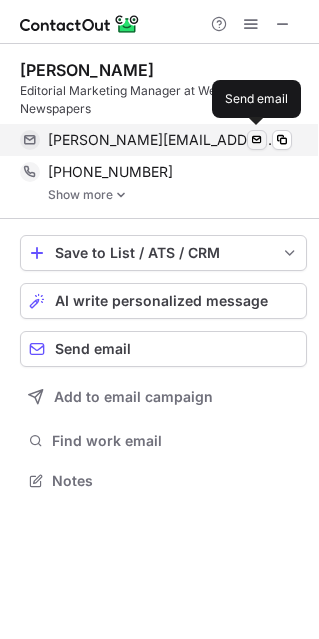 click at bounding box center (257, 140) 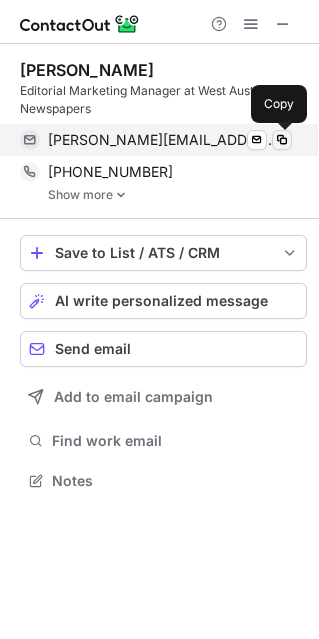 click at bounding box center [282, 140] 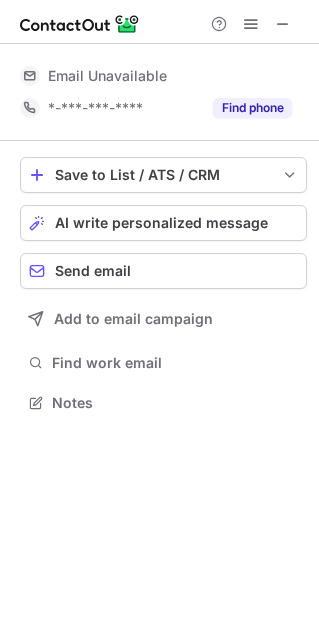 scroll, scrollTop: 441, scrollLeft: 319, axis: both 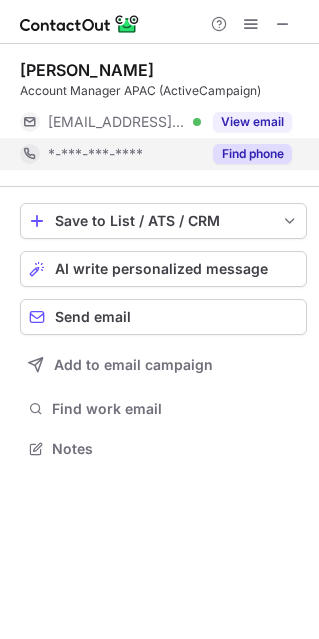 click on "Find phone" at bounding box center [252, 154] 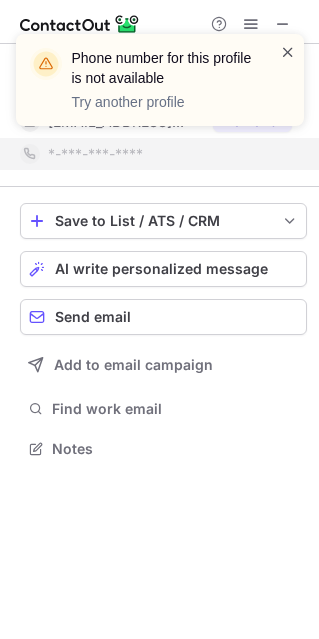 click at bounding box center (288, 52) 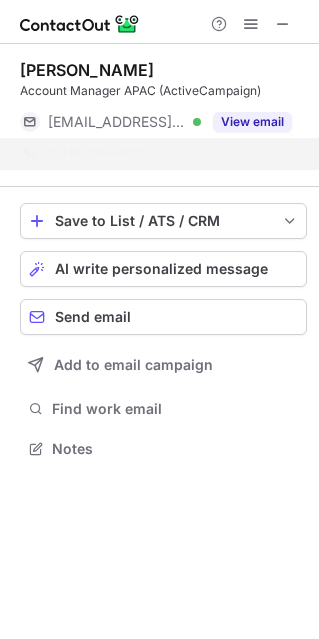 click on "Try another profile" at bounding box center (164, 102) 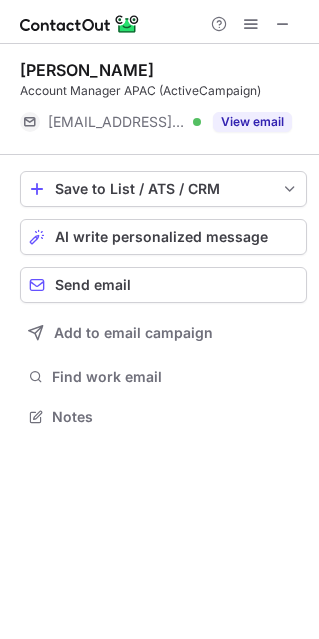 scroll, scrollTop: 402, scrollLeft: 319, axis: both 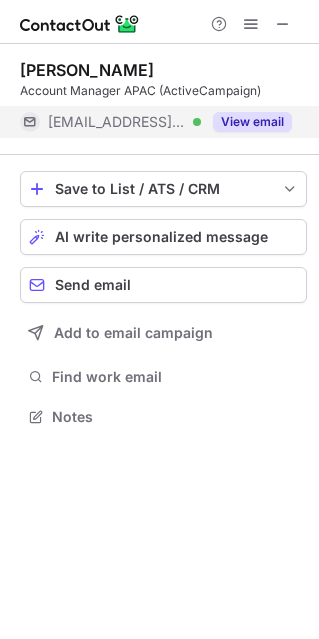 click on "View email" at bounding box center (252, 122) 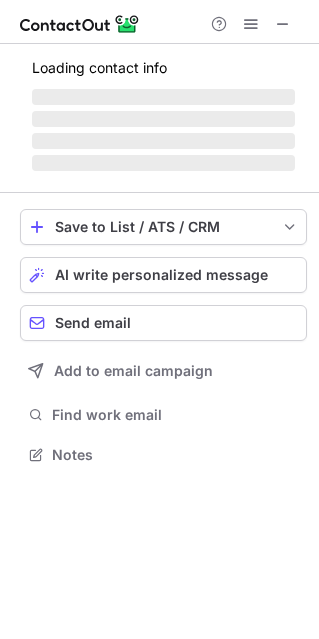 scroll, scrollTop: 9, scrollLeft: 9, axis: both 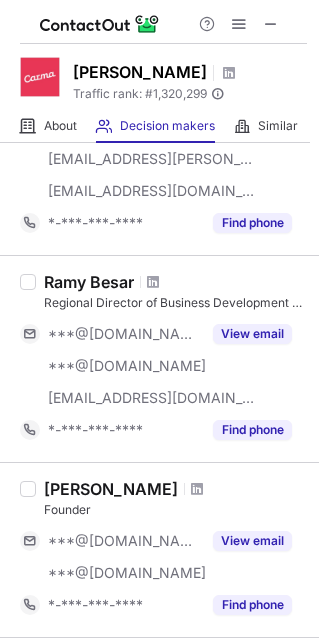 click on "Find phone" at bounding box center (252, 223) 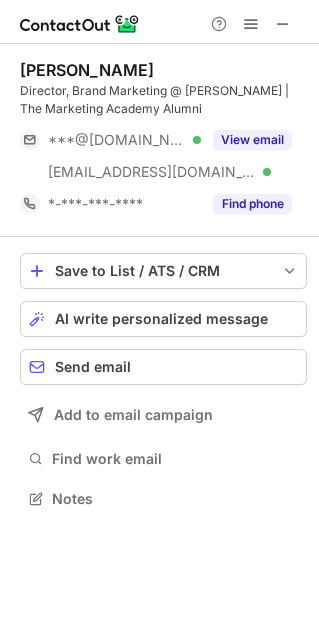 scroll, scrollTop: 10, scrollLeft: 9, axis: both 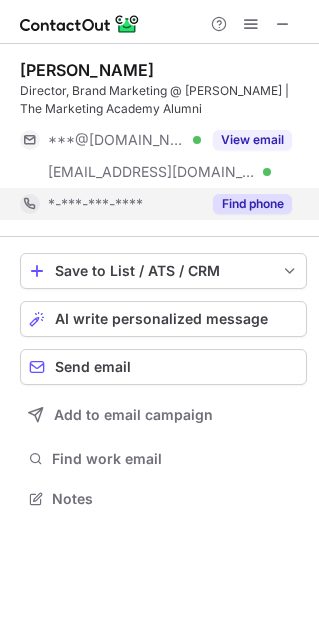 click on "Find phone" at bounding box center [252, 204] 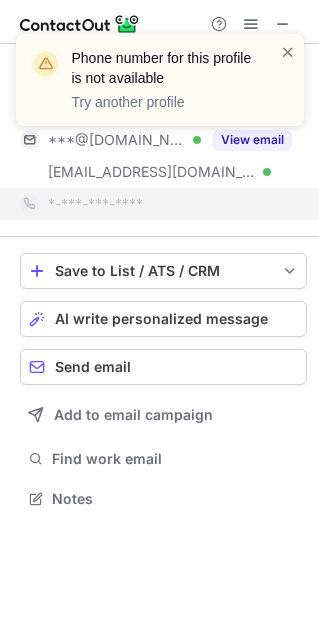 click on "Phone number for this profile is not available Try another profile" at bounding box center [160, 80] 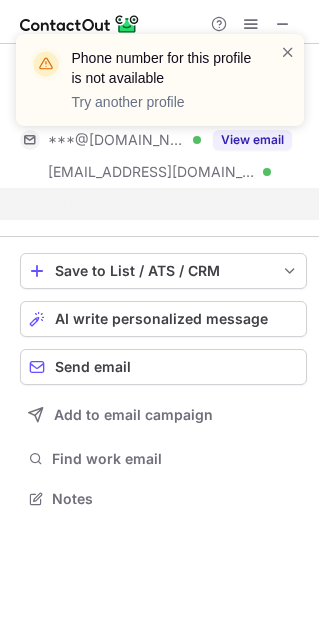 scroll, scrollTop: 452, scrollLeft: 319, axis: both 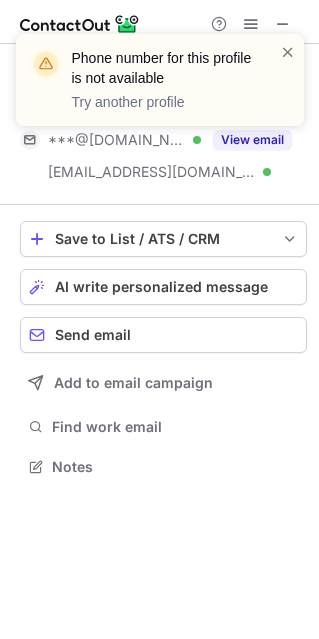 click on "Phone number for this profile is not available Try another profile" at bounding box center [152, 80] 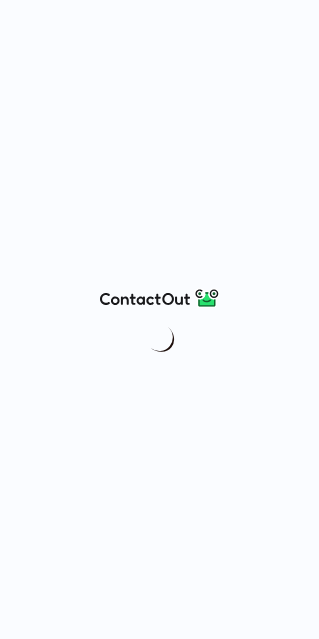 scroll, scrollTop: 0, scrollLeft: 0, axis: both 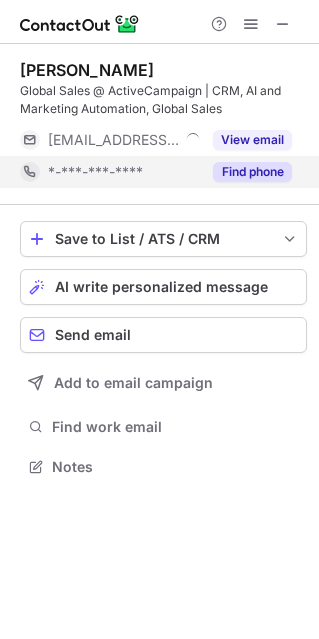 click on "Find phone" at bounding box center (252, 172) 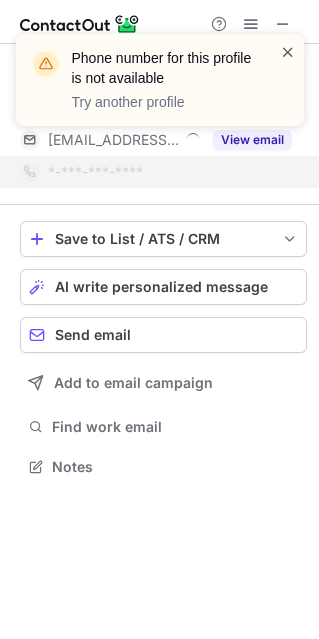 click at bounding box center (288, 52) 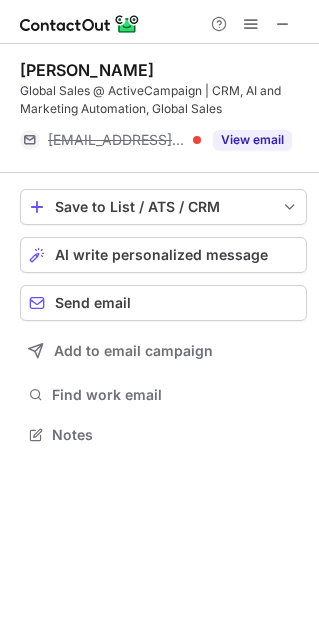 scroll, scrollTop: 420, scrollLeft: 319, axis: both 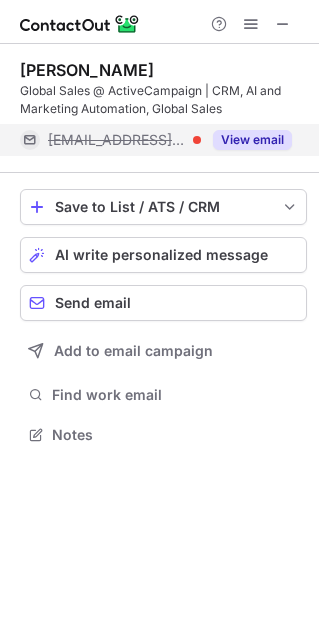 click on "View email" at bounding box center [252, 140] 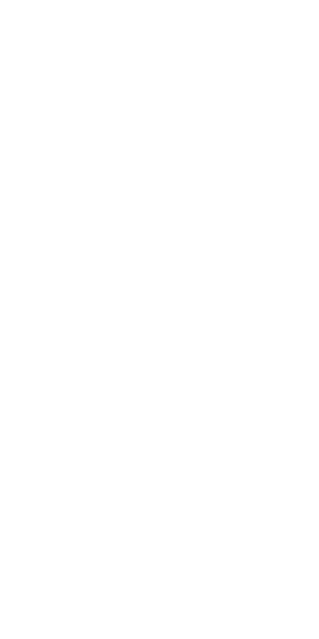 scroll, scrollTop: 0, scrollLeft: 0, axis: both 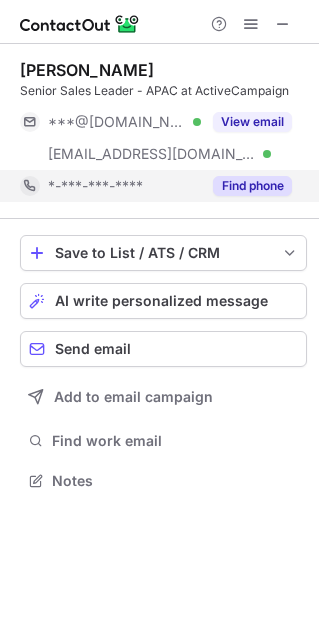 click on "Find phone" at bounding box center [252, 186] 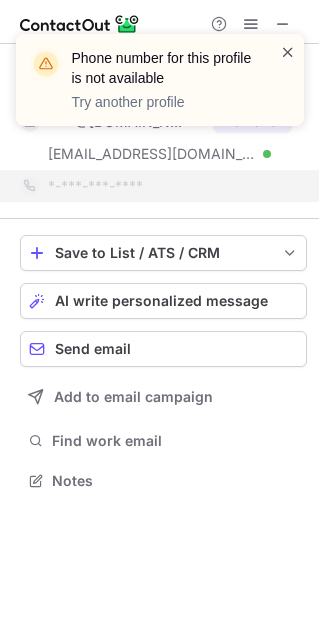 click at bounding box center (288, 52) 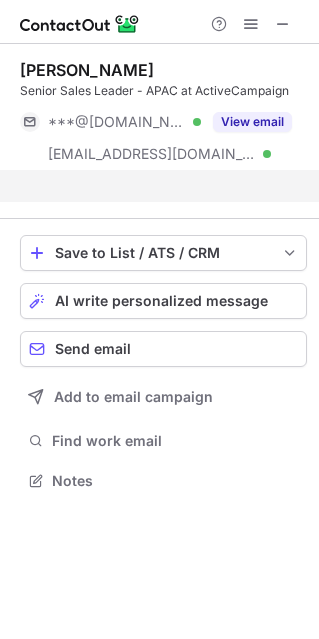 scroll, scrollTop: 434, scrollLeft: 319, axis: both 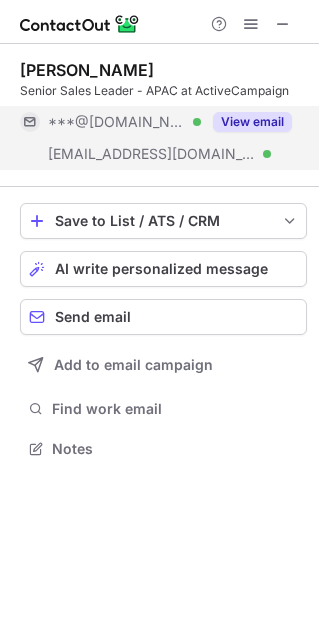 click on "View email" at bounding box center [252, 122] 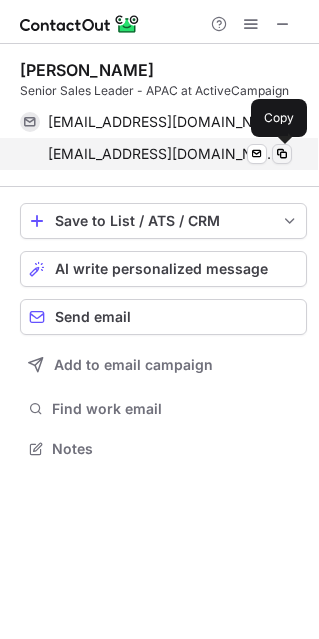click at bounding box center (282, 154) 